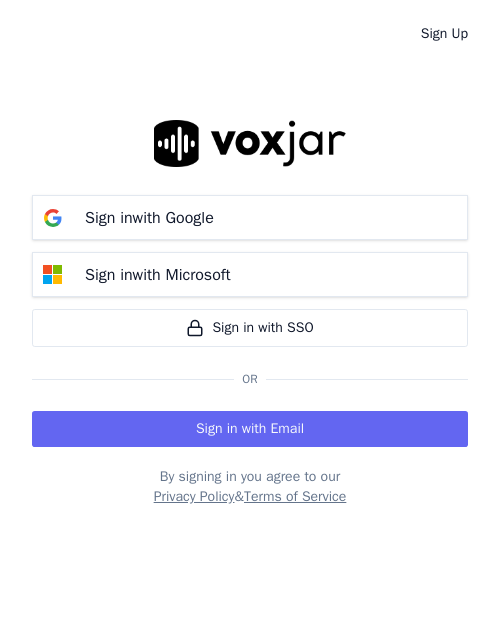 scroll, scrollTop: 0, scrollLeft: 0, axis: both 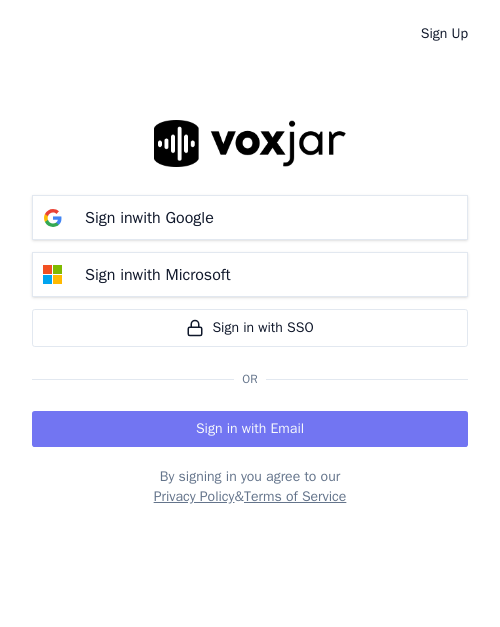 click on "Sign in with Email" at bounding box center [250, 429] 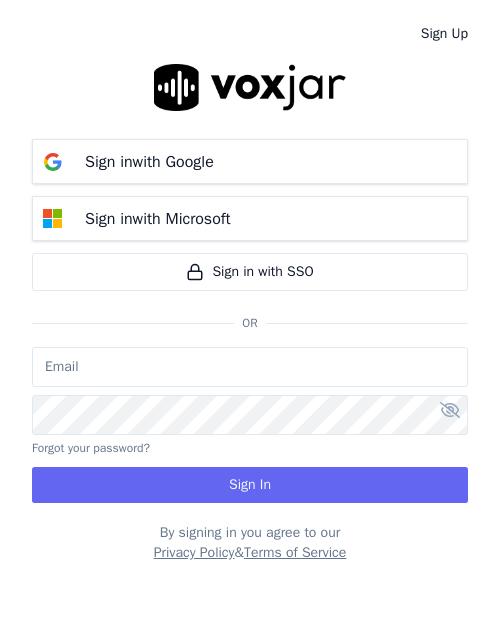 click at bounding box center (250, 367) 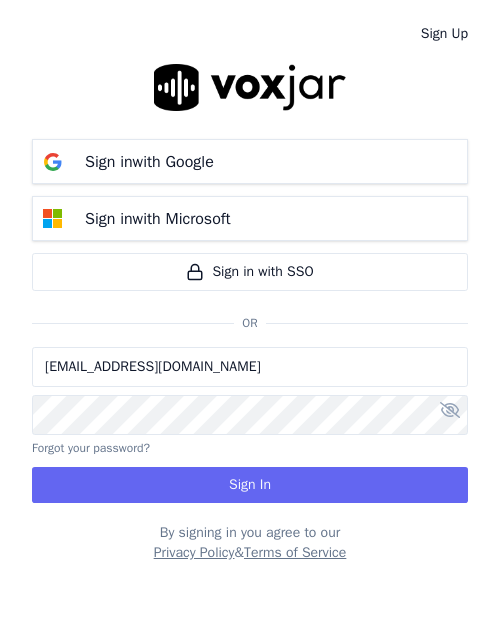 type on "gcastro@asilpc.com" 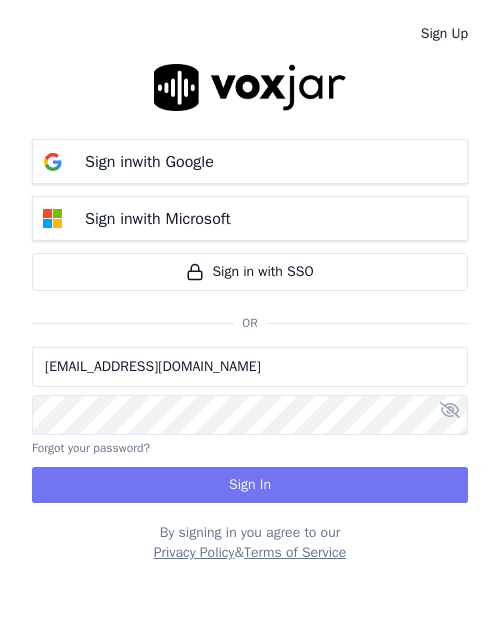 click on "Sign In" at bounding box center (250, 485) 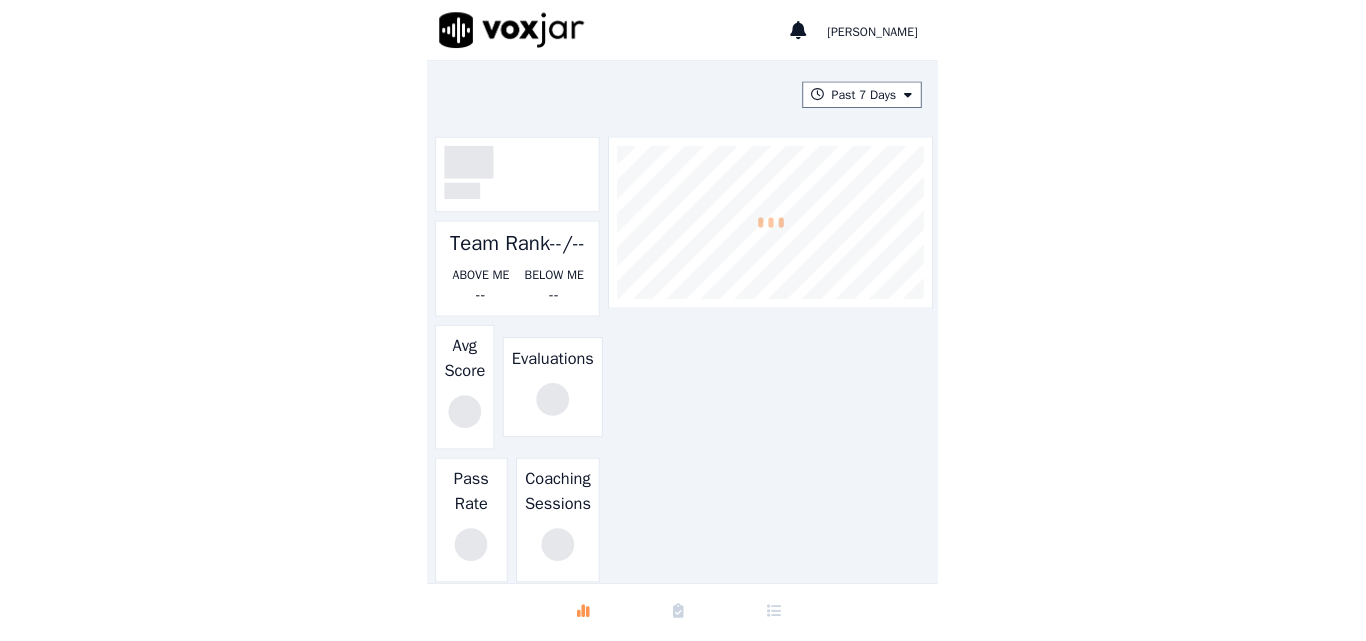 scroll, scrollTop: 0, scrollLeft: 0, axis: both 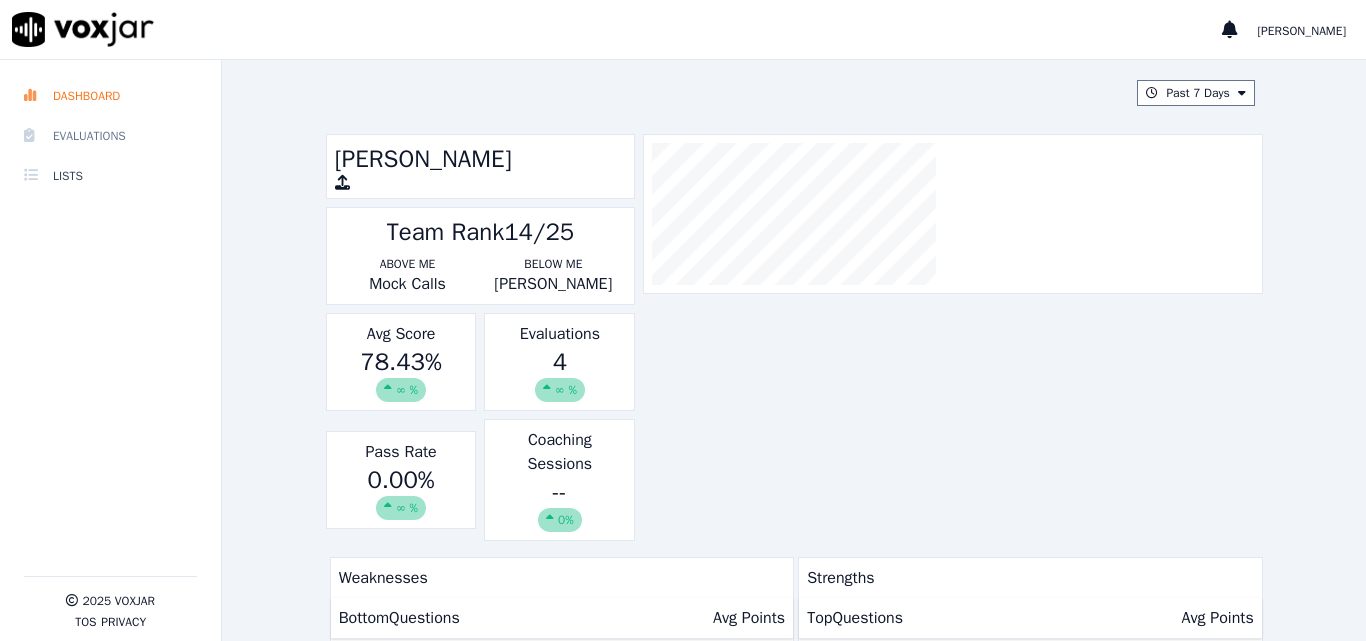 click on "Evaluations" at bounding box center [110, 136] 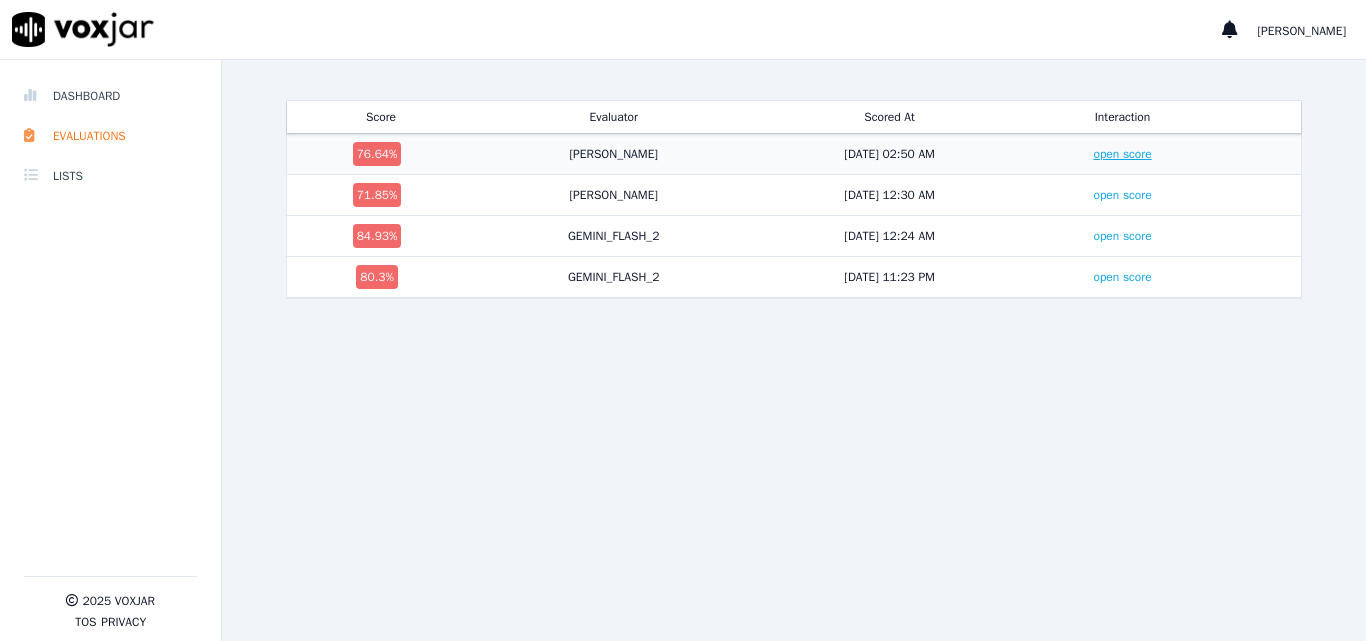 click on "open score" at bounding box center (1122, 154) 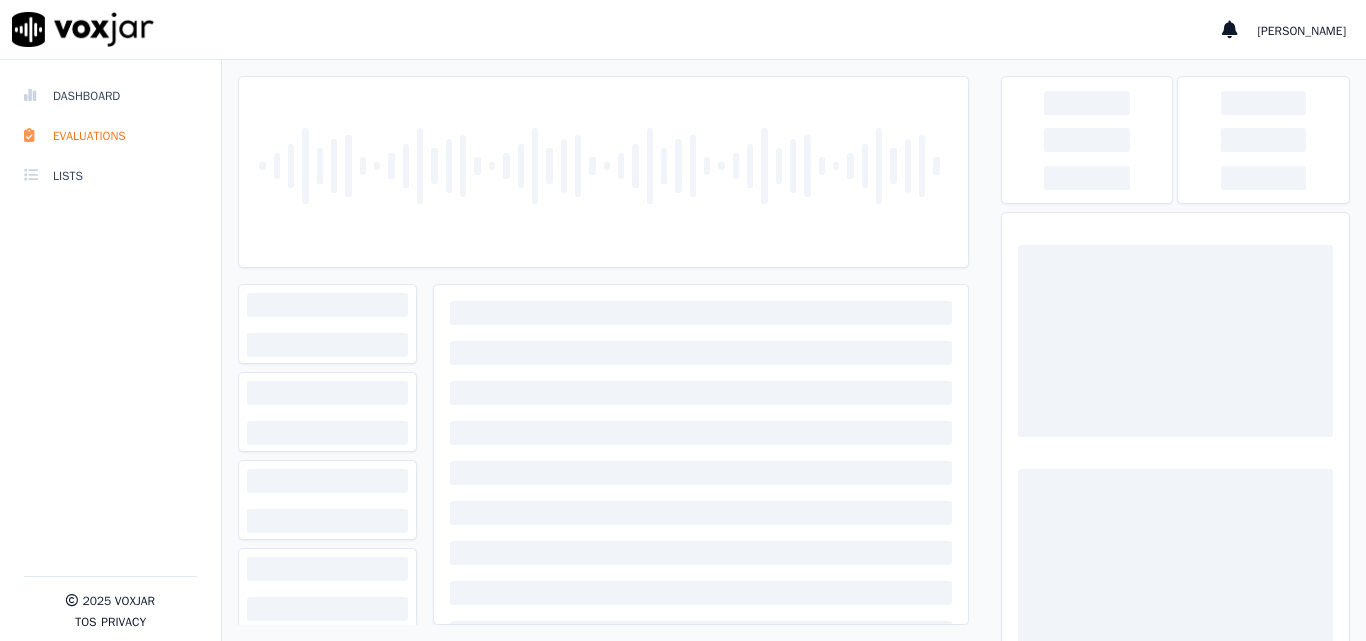 scroll, scrollTop: 0, scrollLeft: 0, axis: both 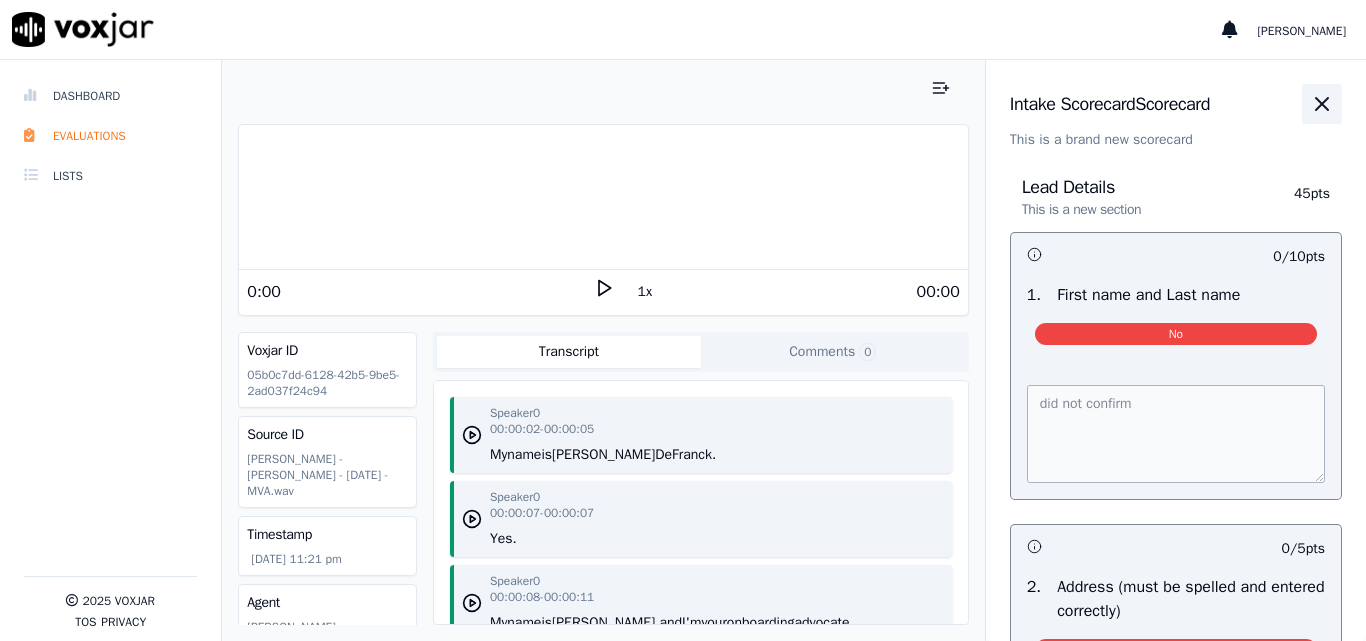 click 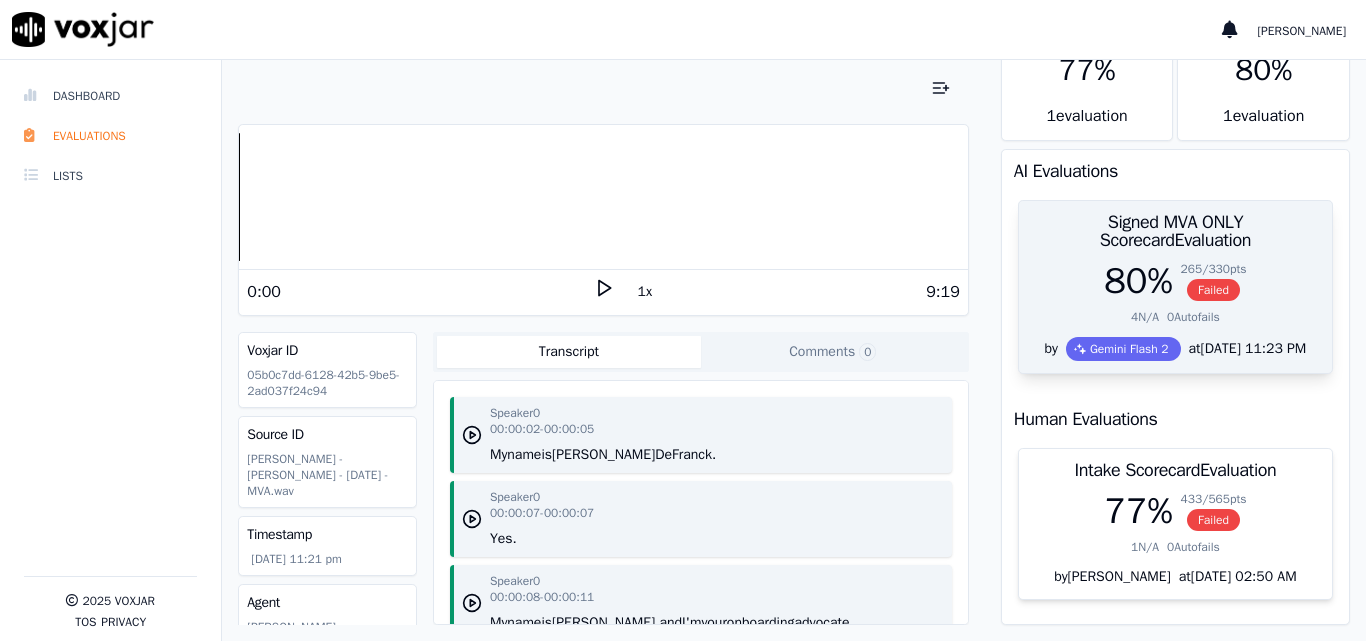 scroll, scrollTop: 138, scrollLeft: 0, axis: vertical 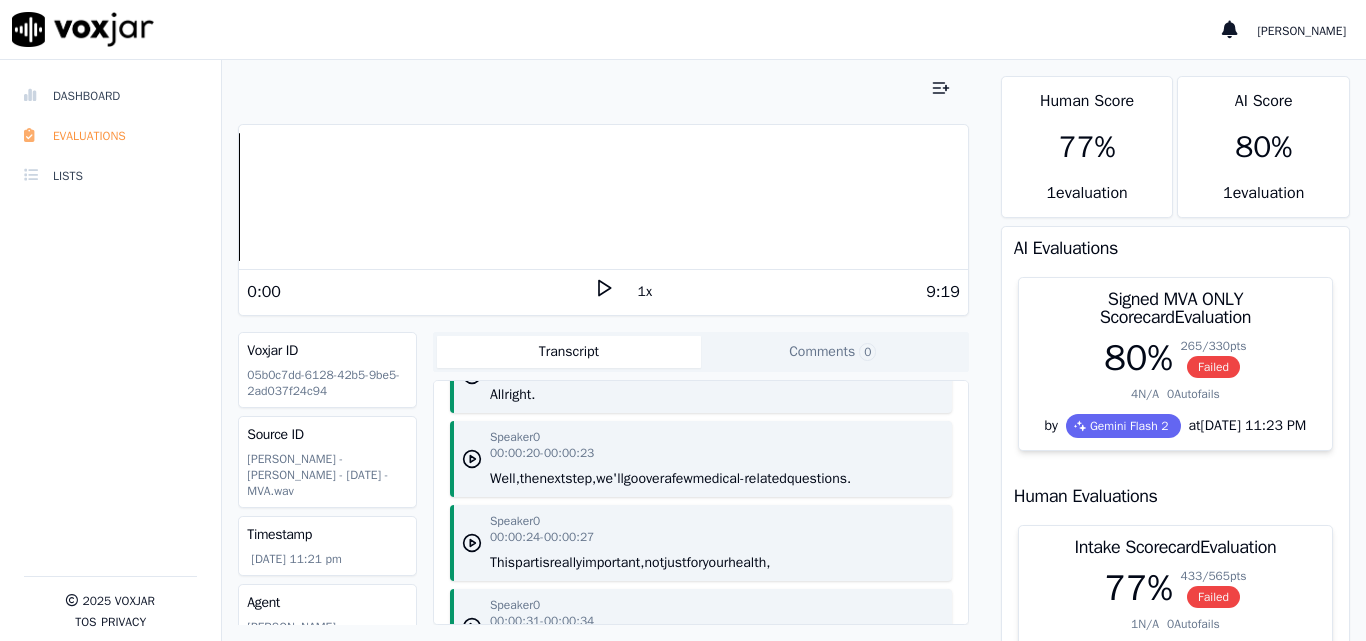 click on "Evaluations" at bounding box center [110, 136] 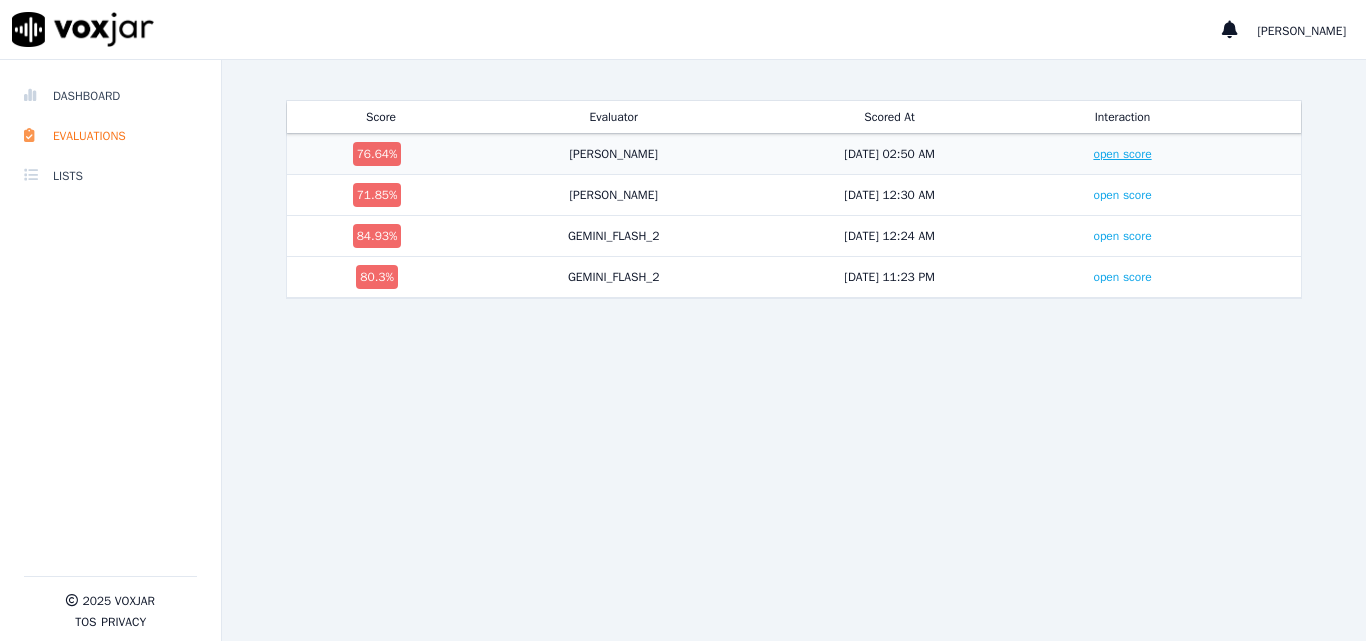 click on "open score" at bounding box center [1122, 154] 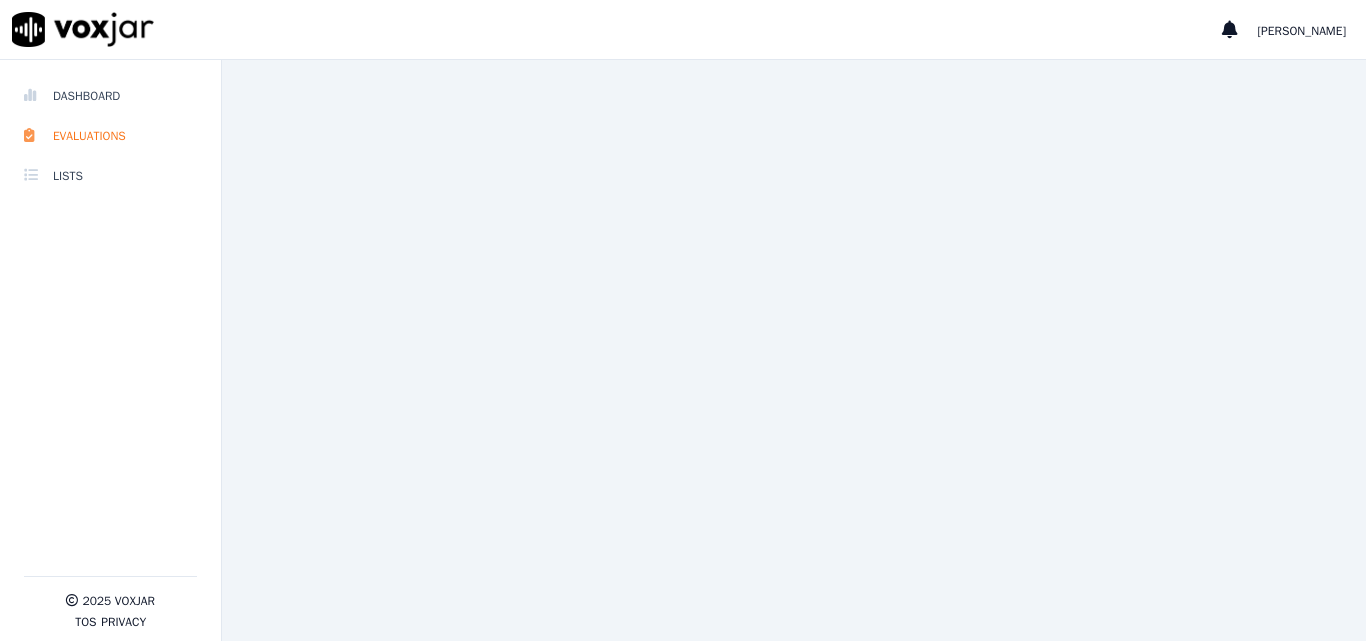 scroll, scrollTop: 0, scrollLeft: 0, axis: both 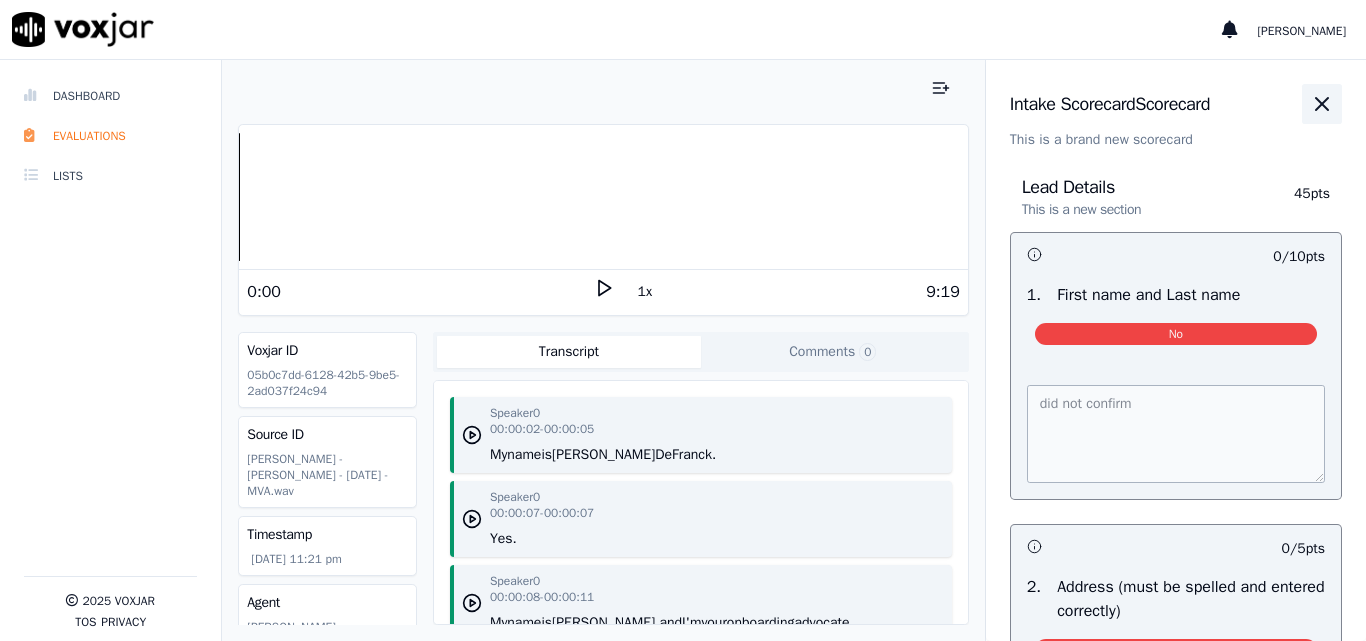click 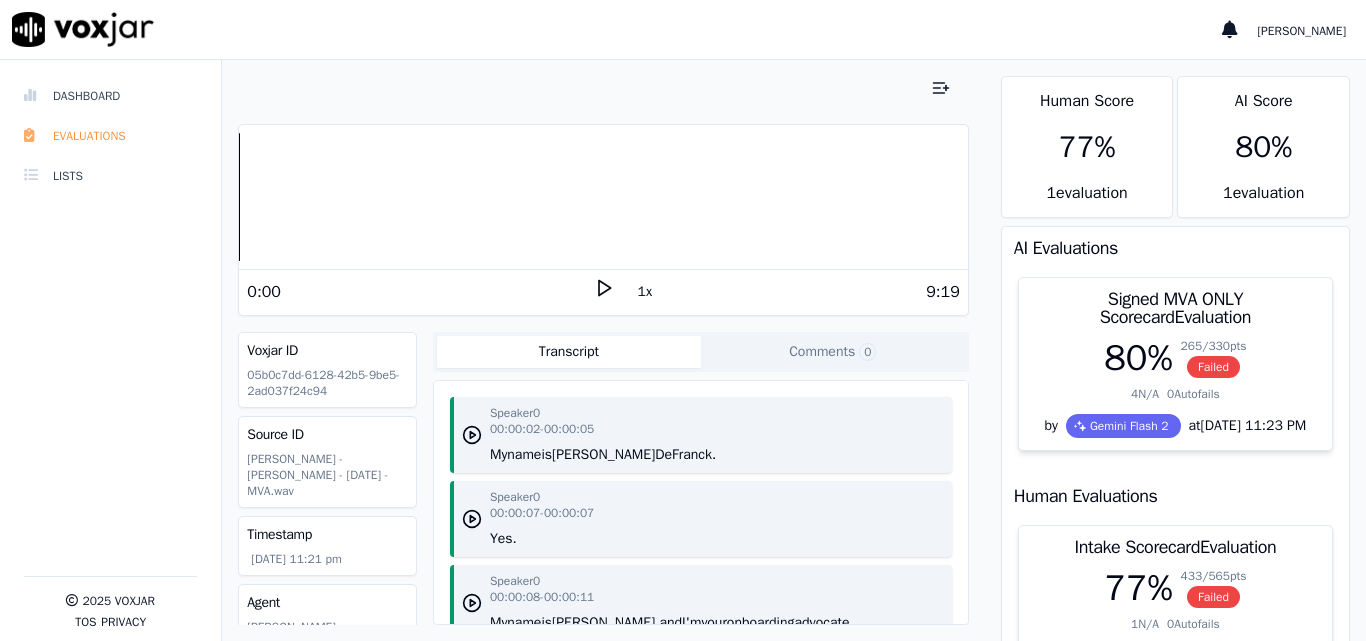 click on "Evaluations" at bounding box center (110, 136) 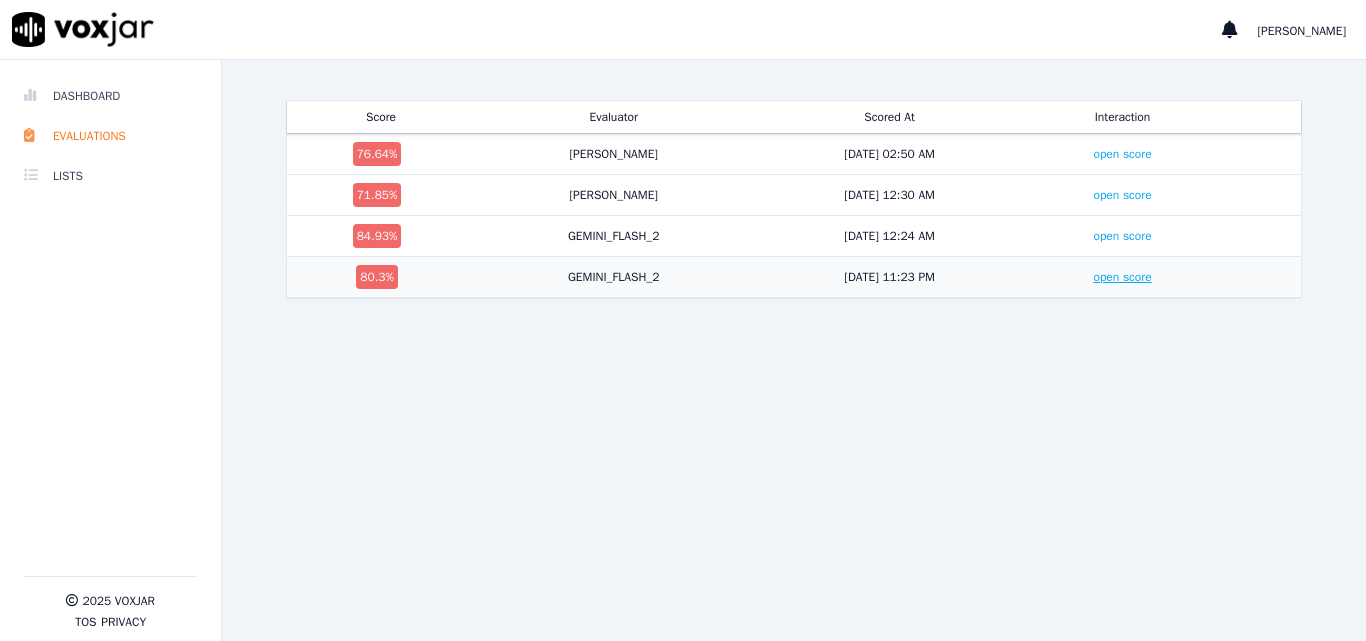 click on "open score" at bounding box center (1122, 277) 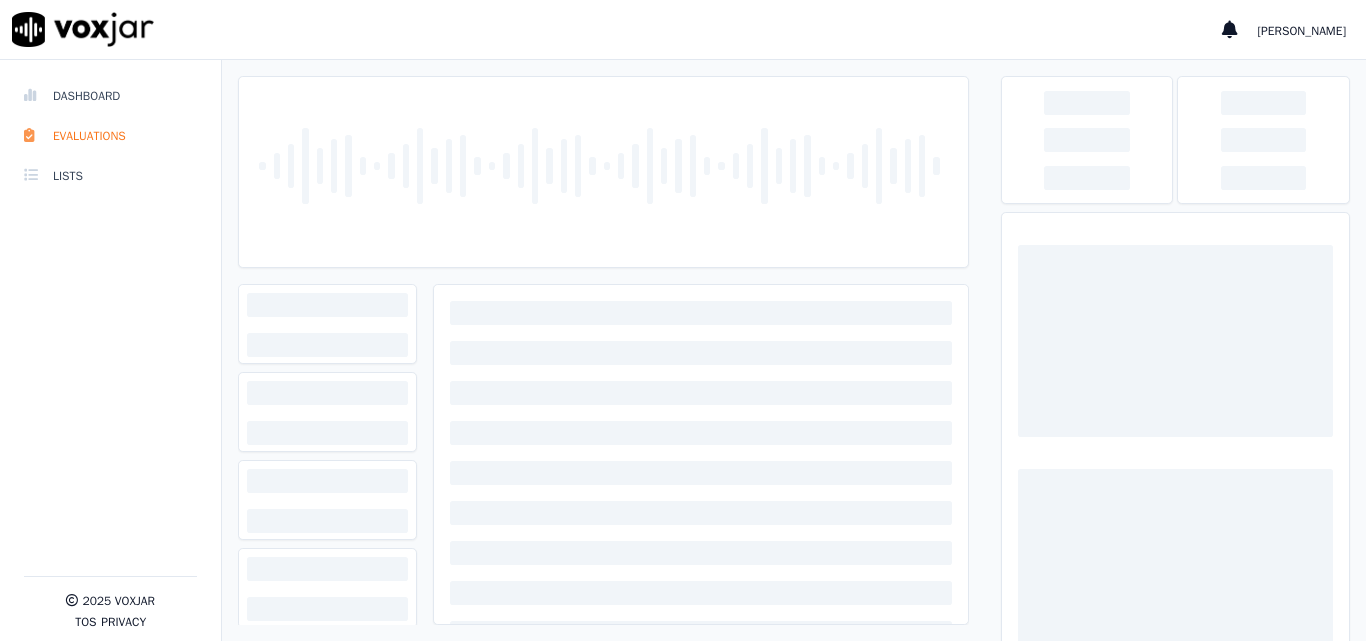 scroll, scrollTop: 0, scrollLeft: 0, axis: both 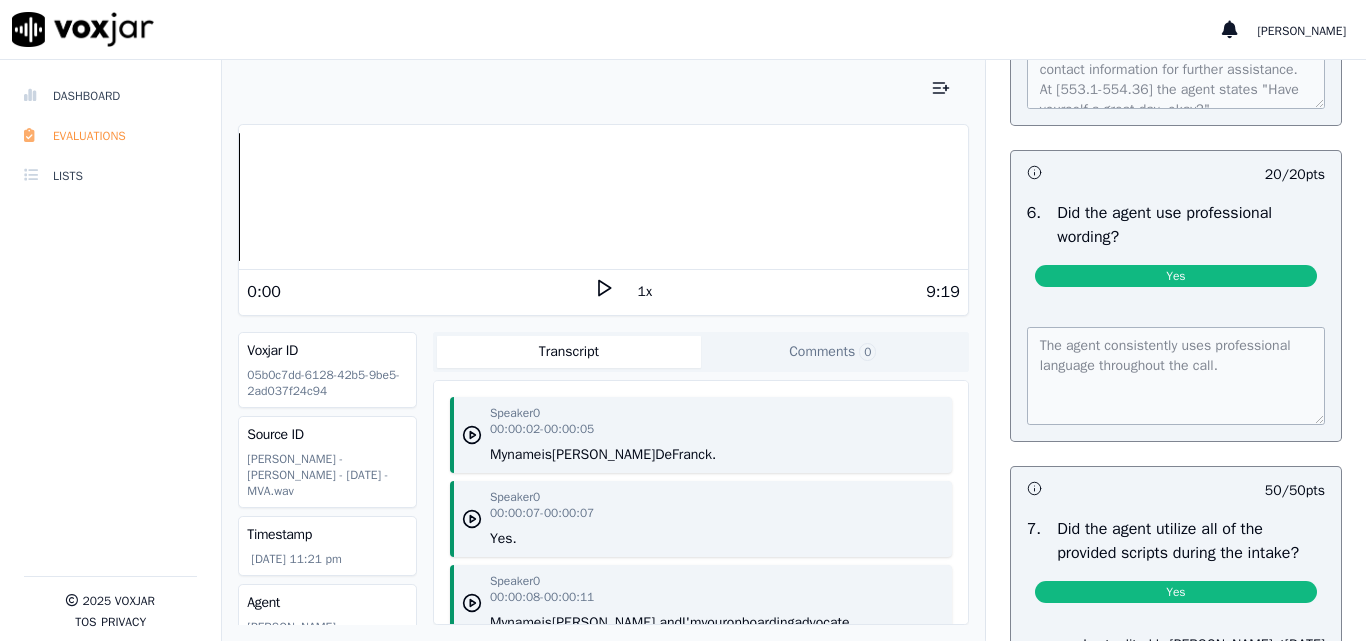 click on "Evaluations" at bounding box center [110, 136] 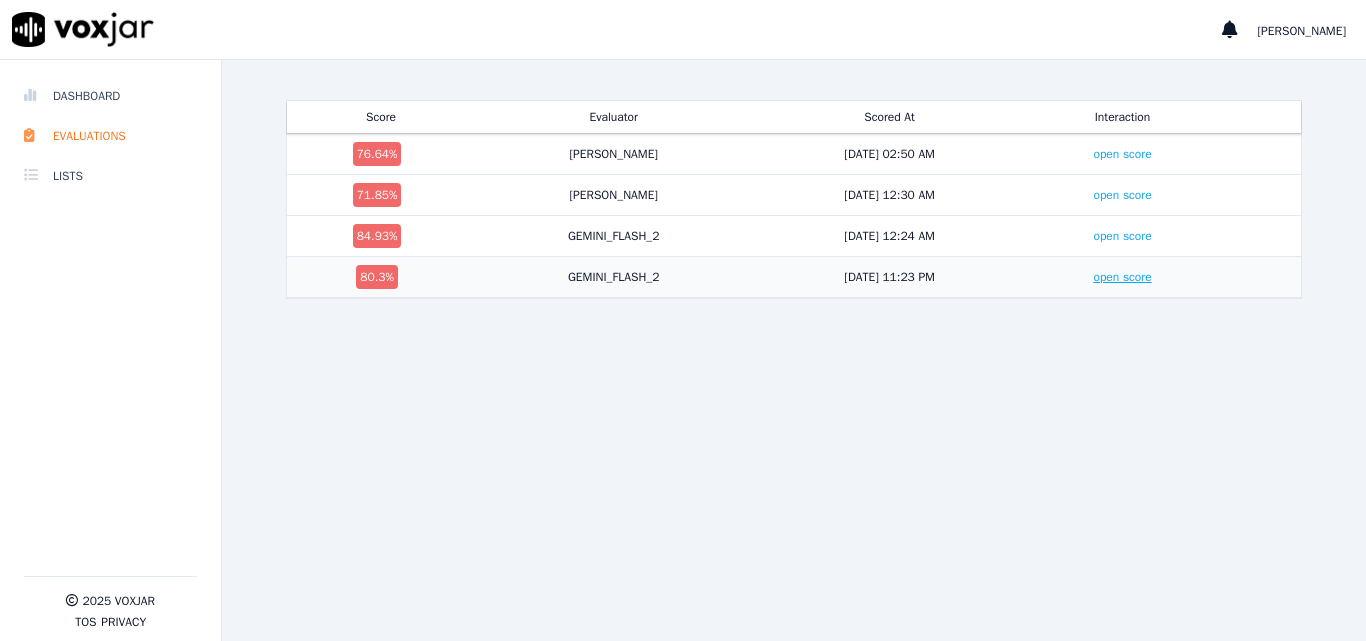 click on "open score" at bounding box center (1122, 277) 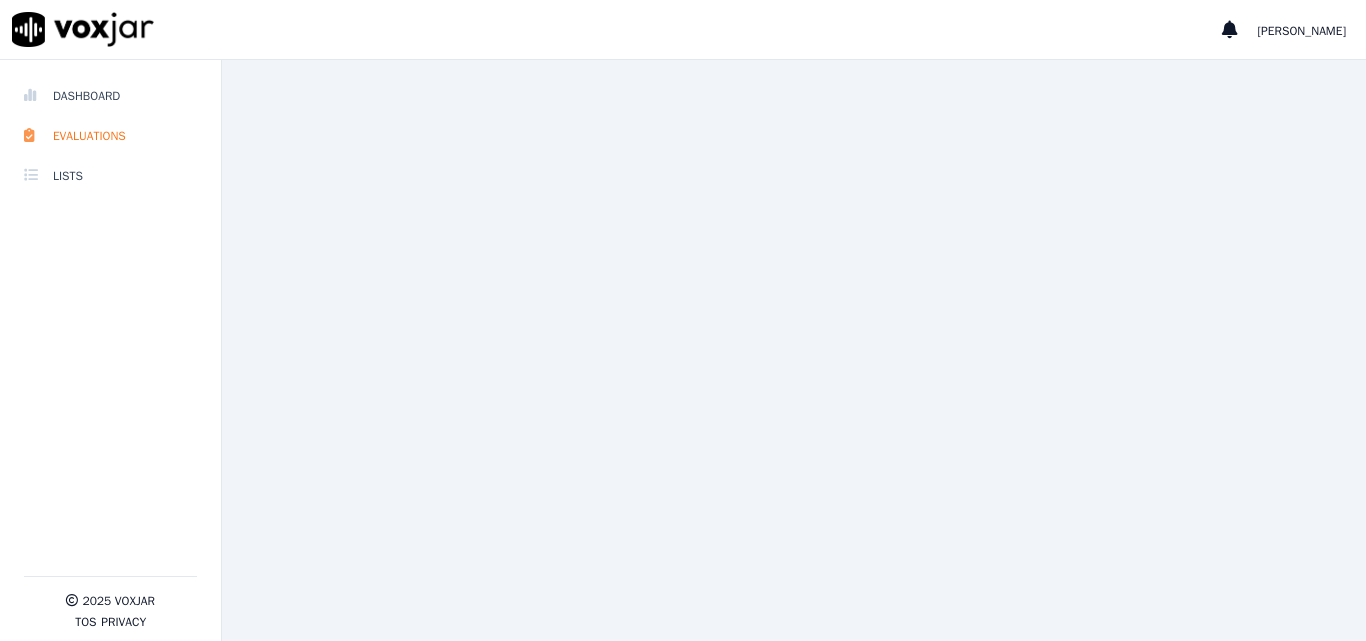 scroll, scrollTop: 0, scrollLeft: 0, axis: both 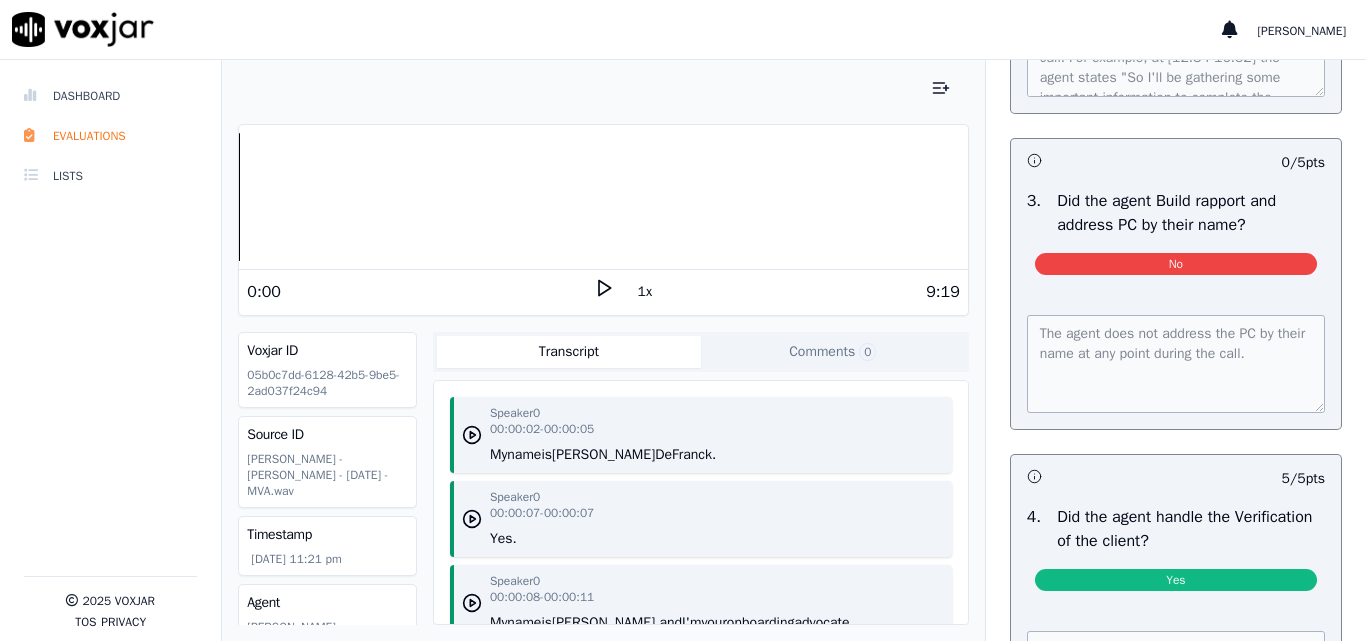 click 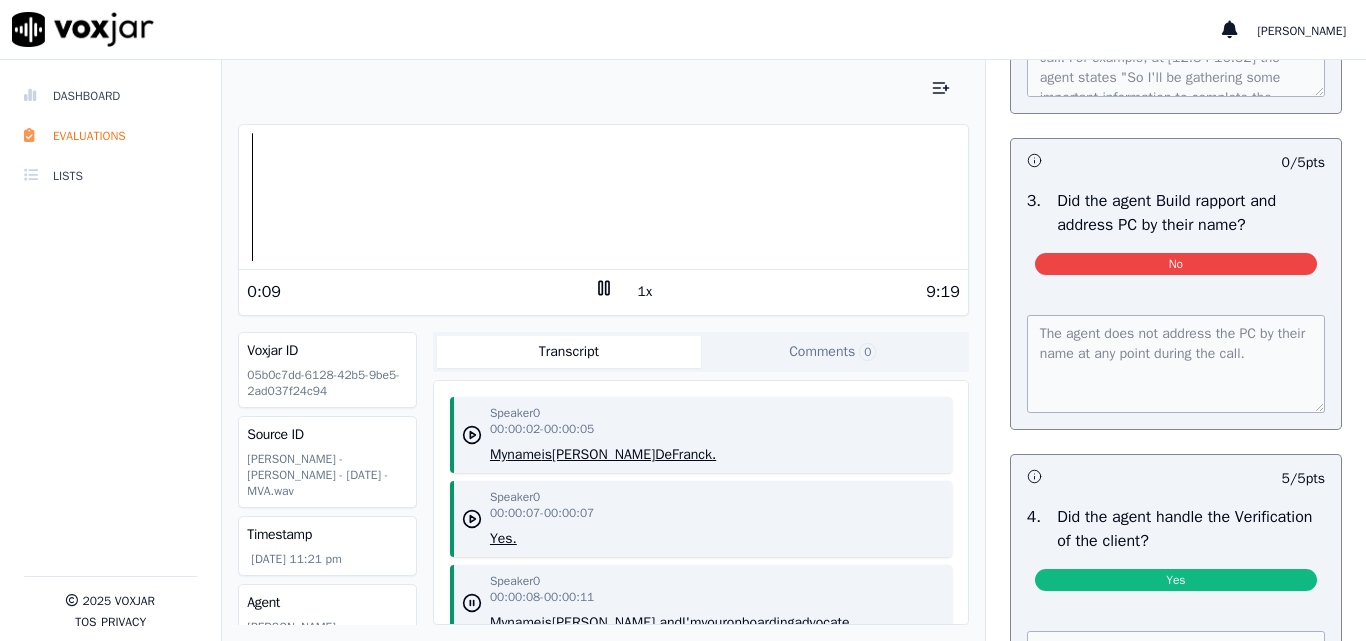 click 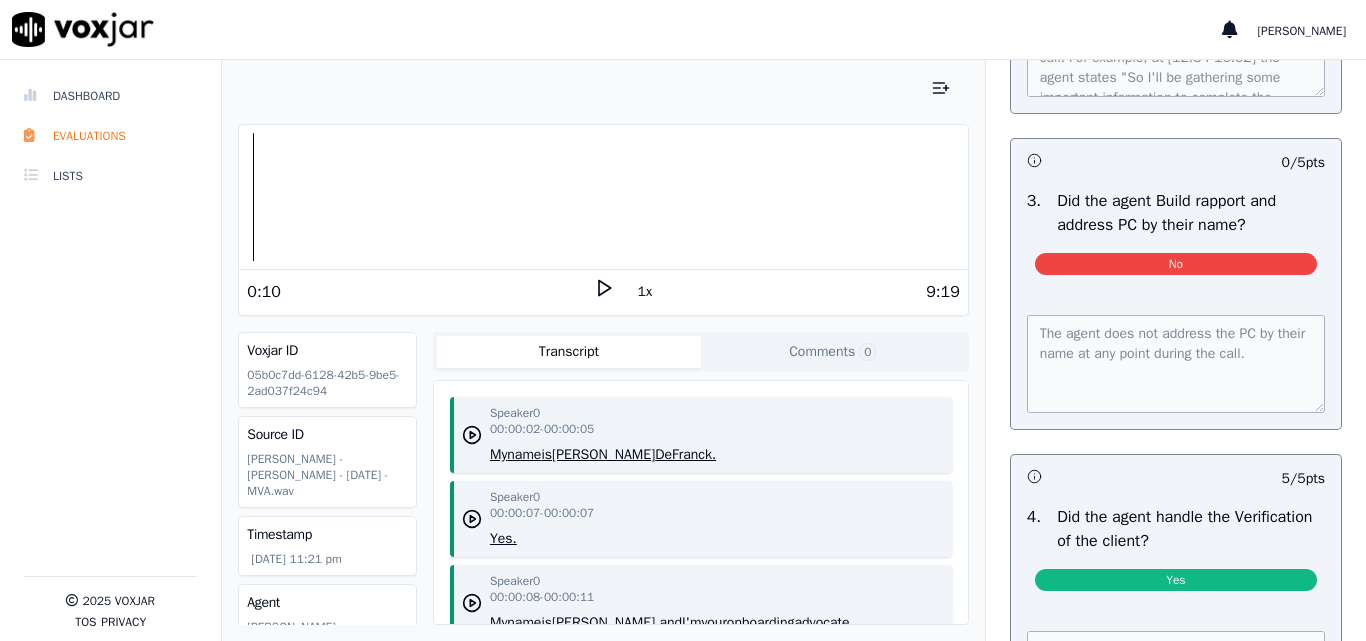click 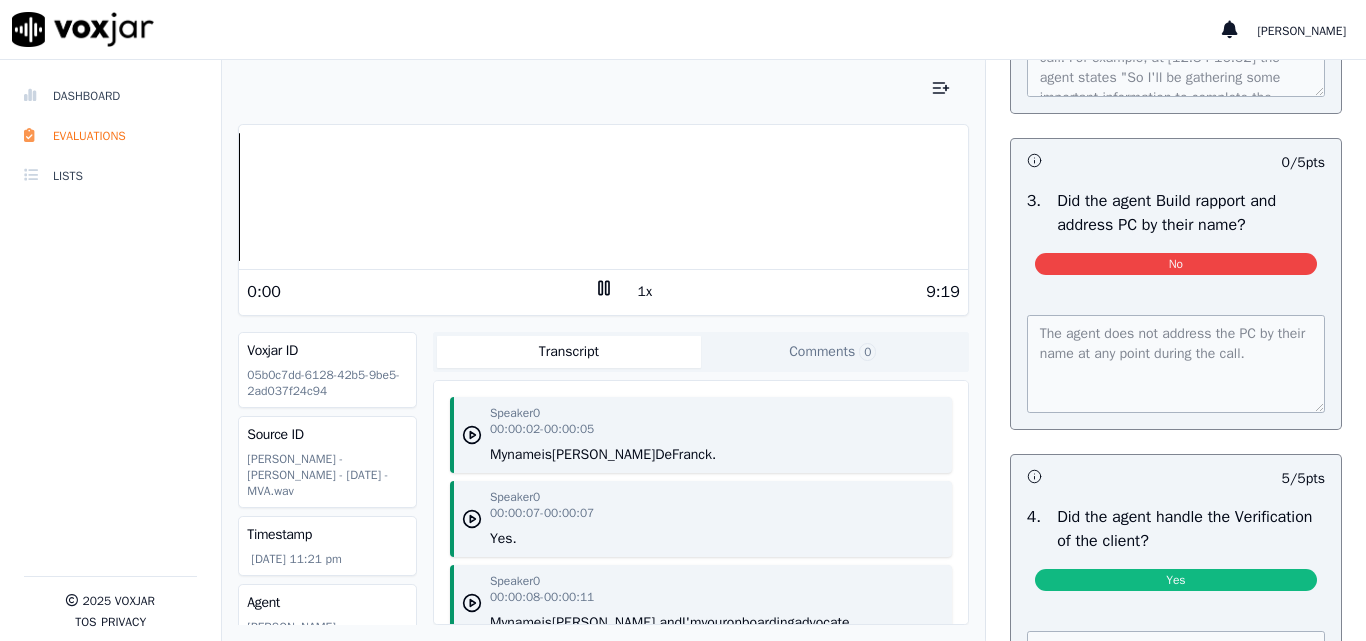 click on "Dashboard   Evaluations   Lists               2025   Voxjar   TOS   Privacy           Your browser does not support the audio element.   0:00     1x   9:19   Voxjar ID   05b0c7dd-6128-42b5-9be5-2ad037f24c94   Source ID   Gerard Castro - Danielle M Defrank - 7.1.25 - MVA.wav   Timestamp
07/21/2025 11:21 pm     Agent
Gerard Castro     Customer Name     Danielle M Defrank     Customer Phone     2568746256     Tags
No Tags     Source     ADHOC_UPLOAD   Type     AUDIO       Transcript   Comments  0     Speaker  0   00:00:02  -  00:00:05    My  name  is  Daniel  DeFranck.     Speaker  0   00:00:07  -  00:00:07    Yes.     Speaker  0   00:00:08  -  00:00:11    My  name  is  Jerry,  and  I'm  your  onboarding  advocate.     Speaker  0   00:00:12  -  00:00:16    So  I'll  be  gathering  some  important  information  to  complete  the  intake  process,  okay?     Speaker  0   00:00:17  -  00:00:18    Okay.     Speaker  0   00:00:18  -  00:00:20    All  right.     Speaker  0   00:00:20  -" at bounding box center [683, 350] 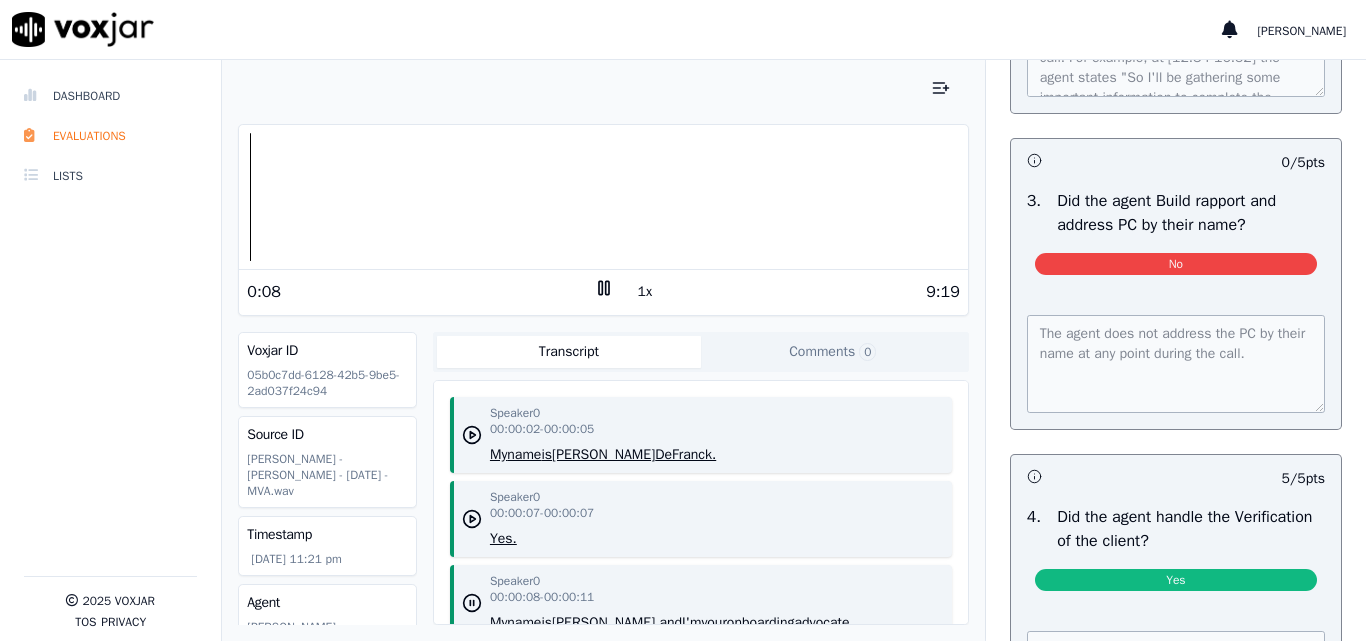 click 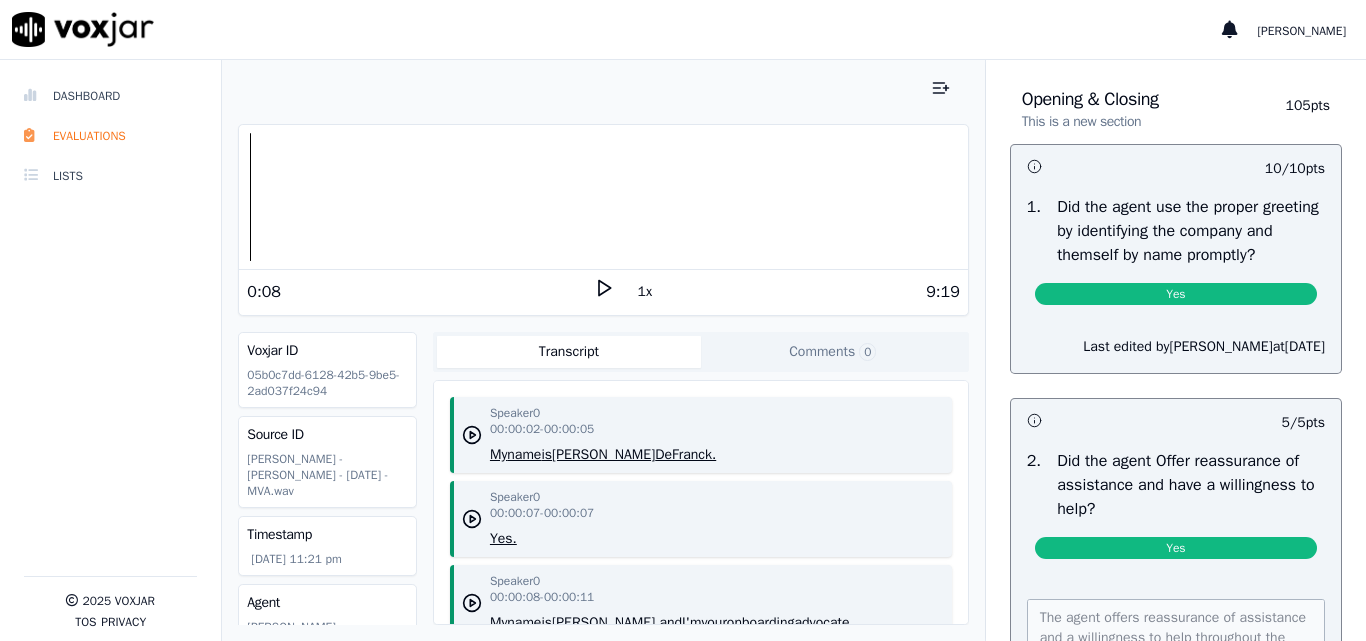 scroll, scrollTop: 0, scrollLeft: 0, axis: both 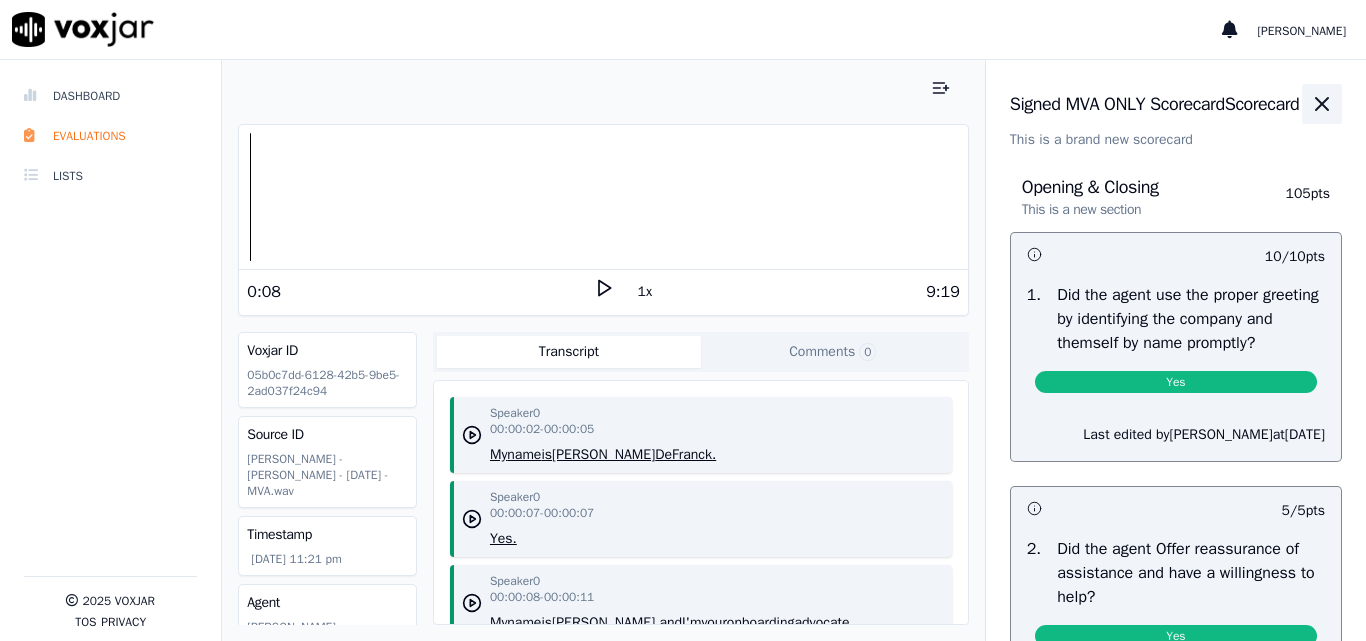 click 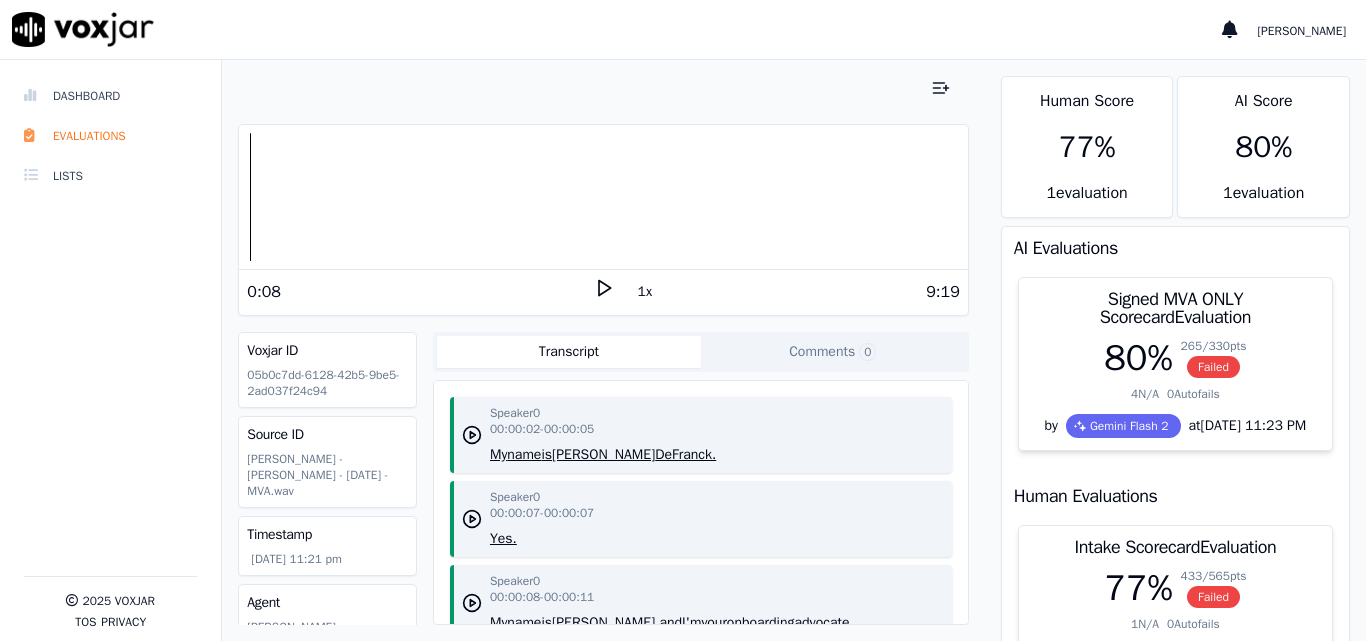 click on "1  evaluation" at bounding box center [1263, 199] 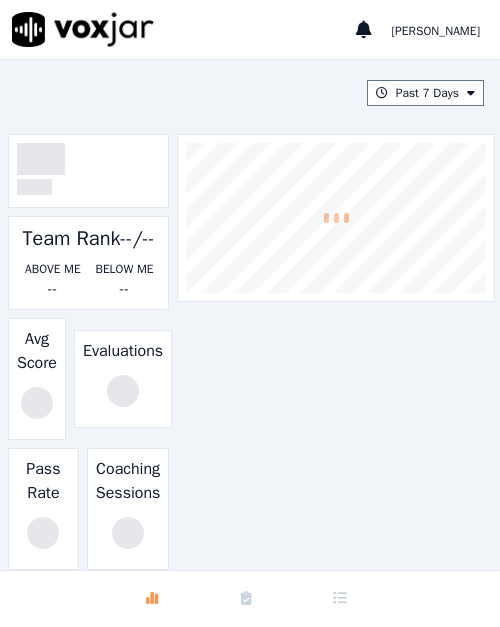 scroll, scrollTop: 0, scrollLeft: 0, axis: both 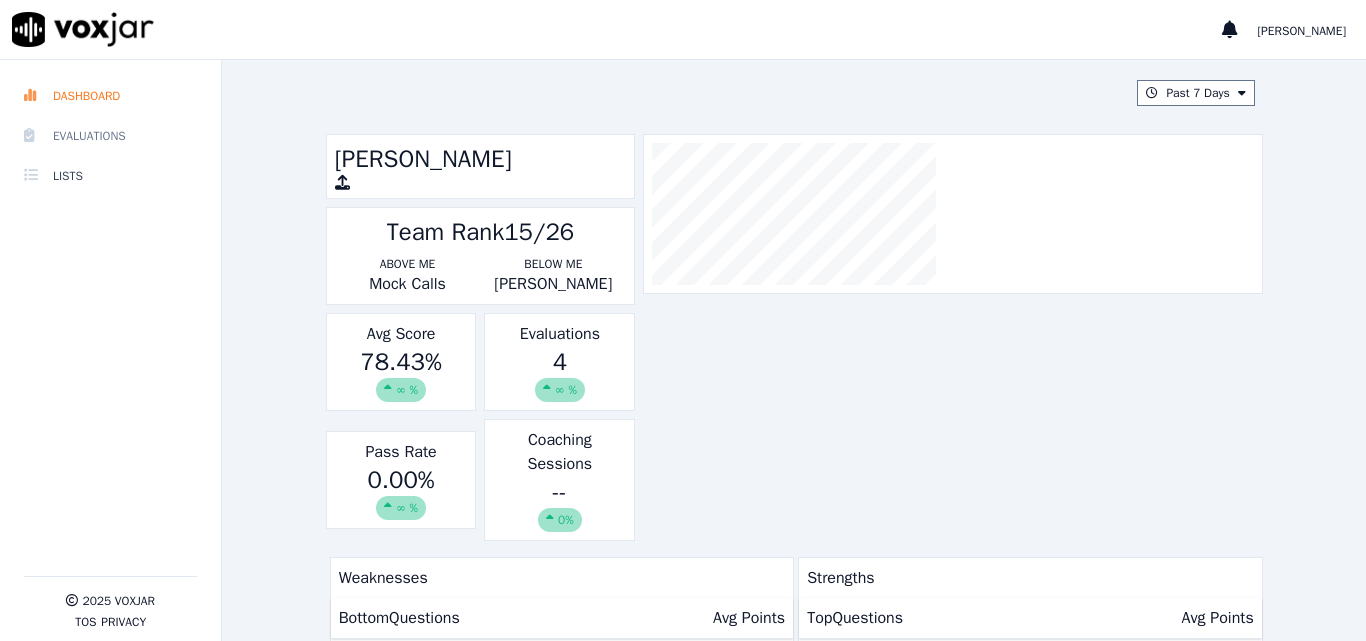 click on "Evaluations" at bounding box center [110, 136] 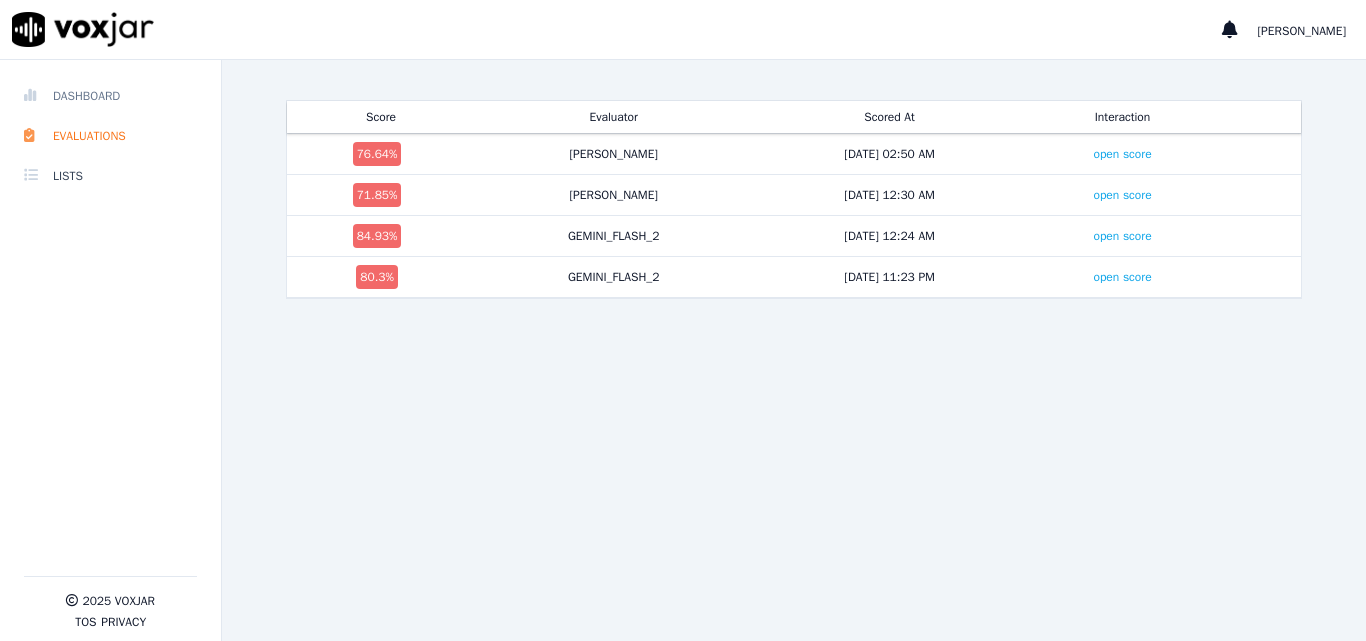 click on "Dashboard" at bounding box center [110, 96] 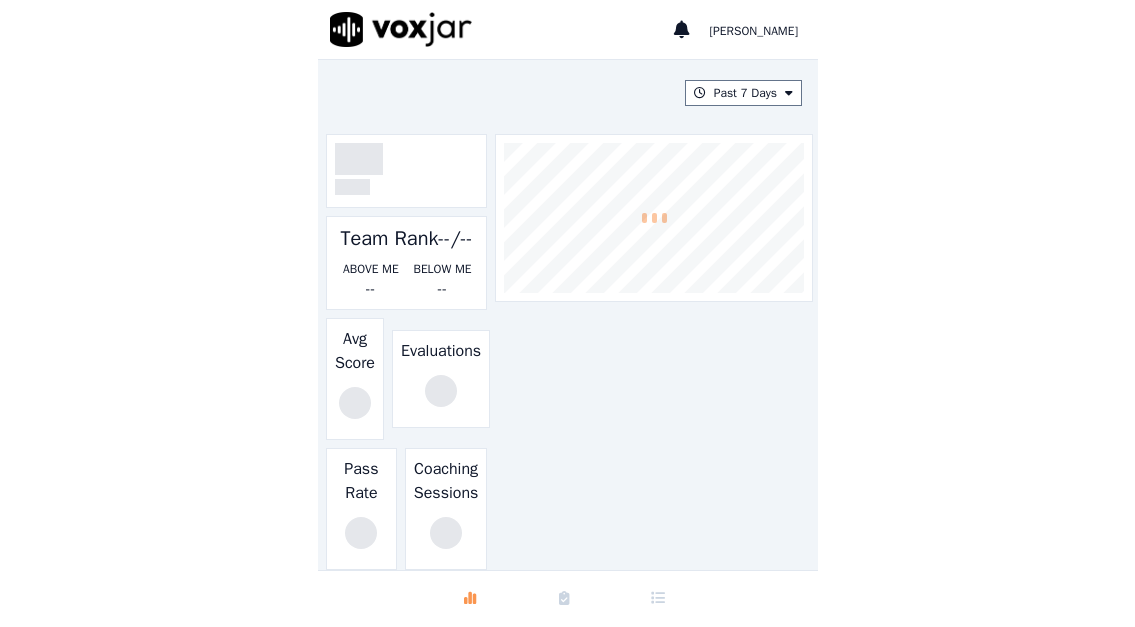 scroll, scrollTop: 0, scrollLeft: 0, axis: both 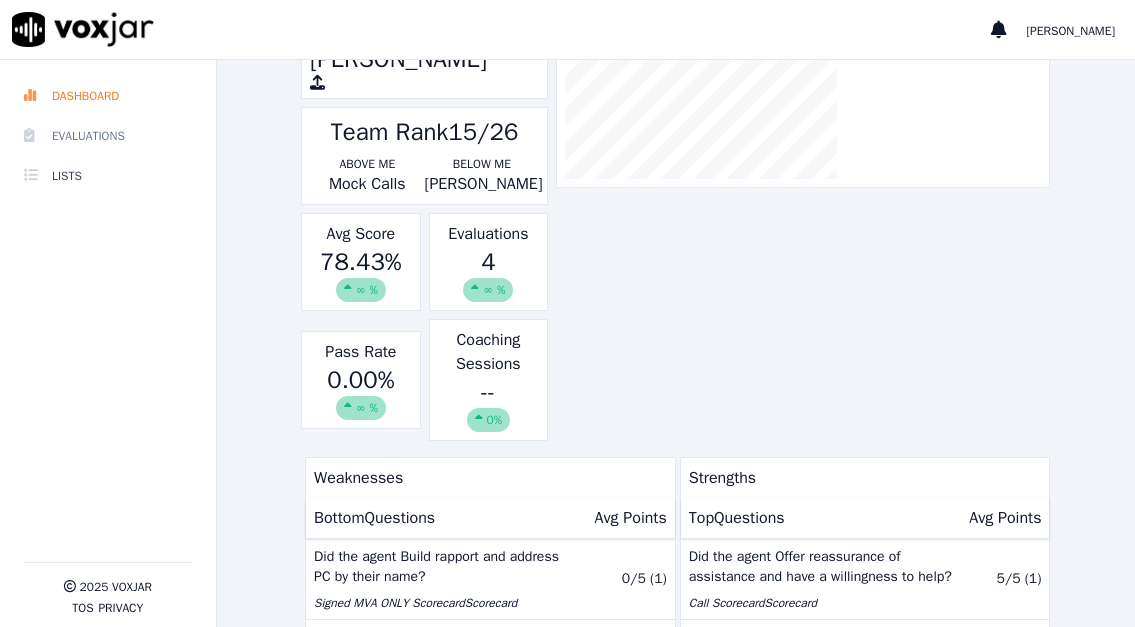 click on "Evaluations" at bounding box center (108, 136) 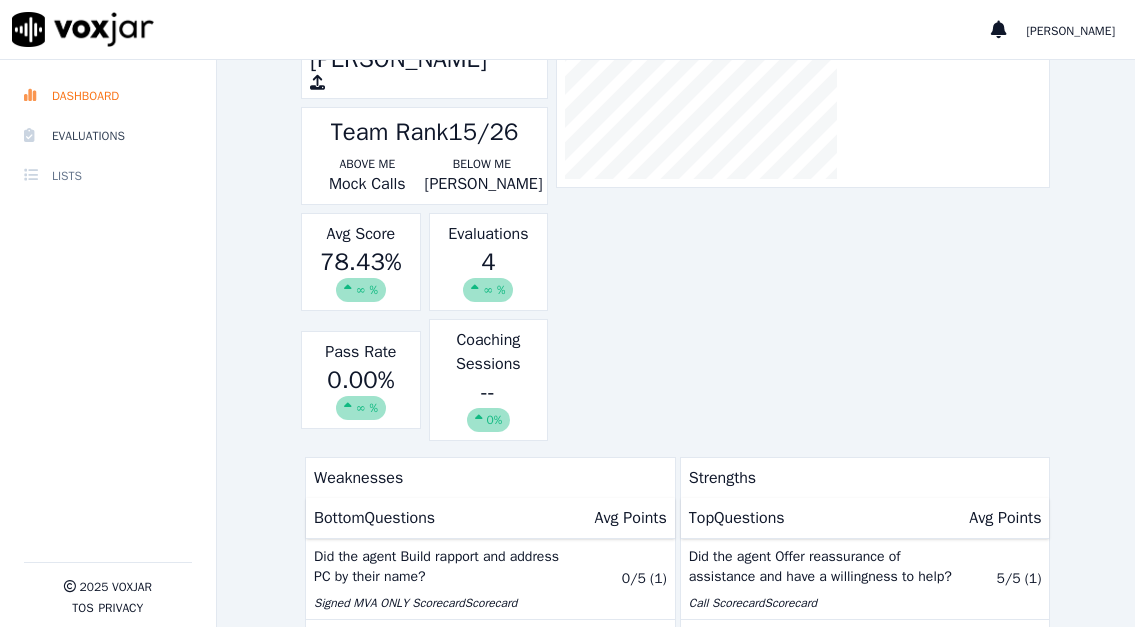scroll, scrollTop: 0, scrollLeft: 0, axis: both 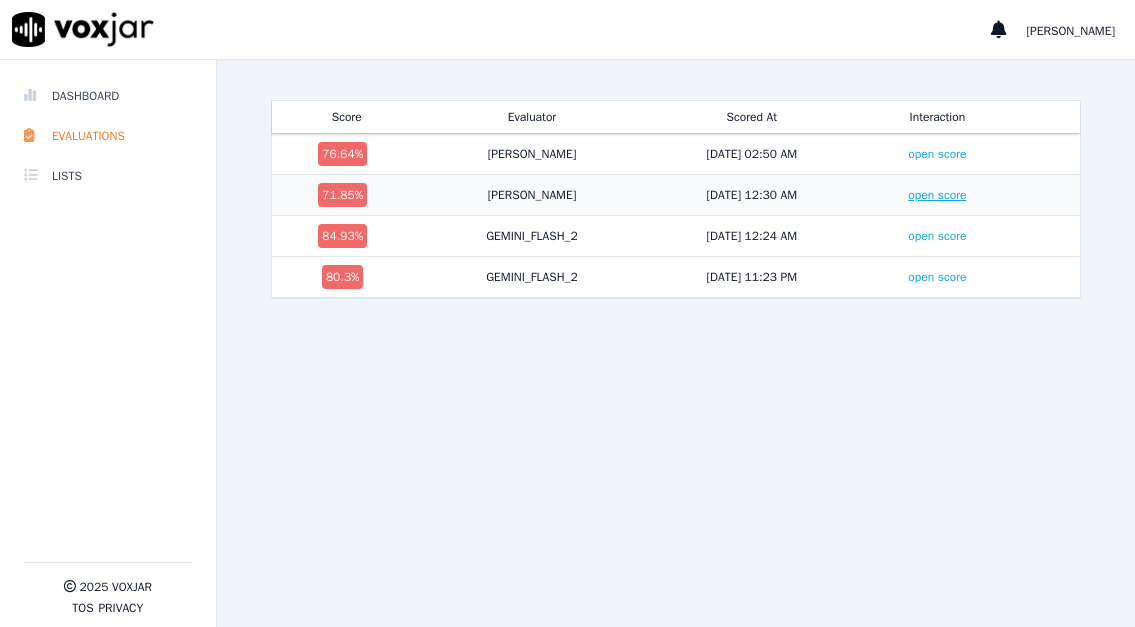 click on "open score" at bounding box center (937, 195) 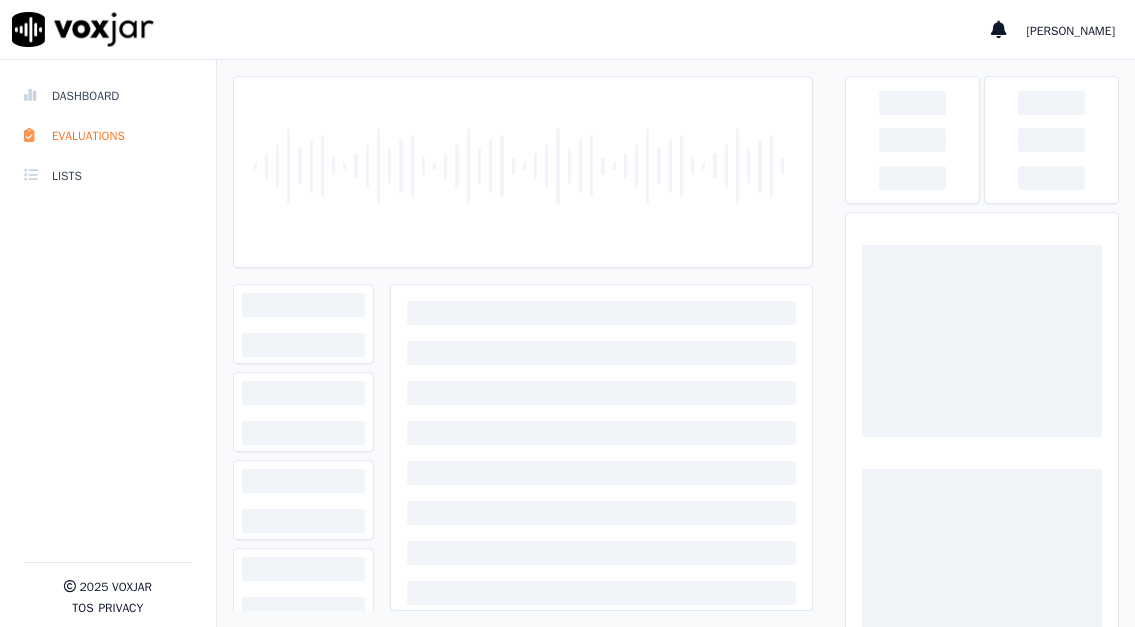 scroll, scrollTop: 0, scrollLeft: 0, axis: both 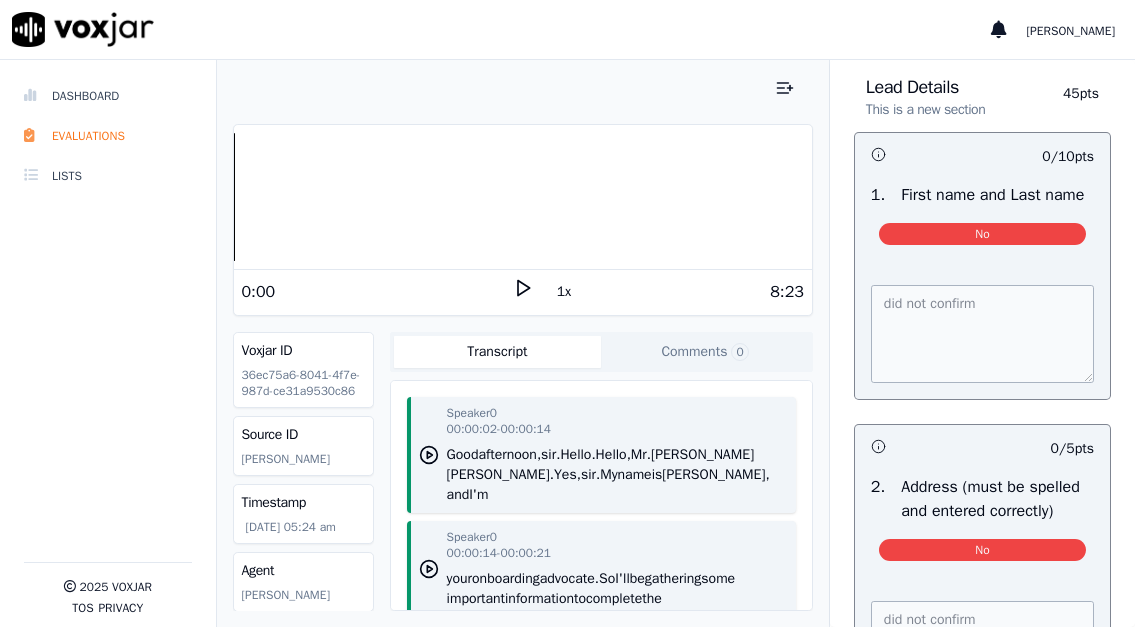 click 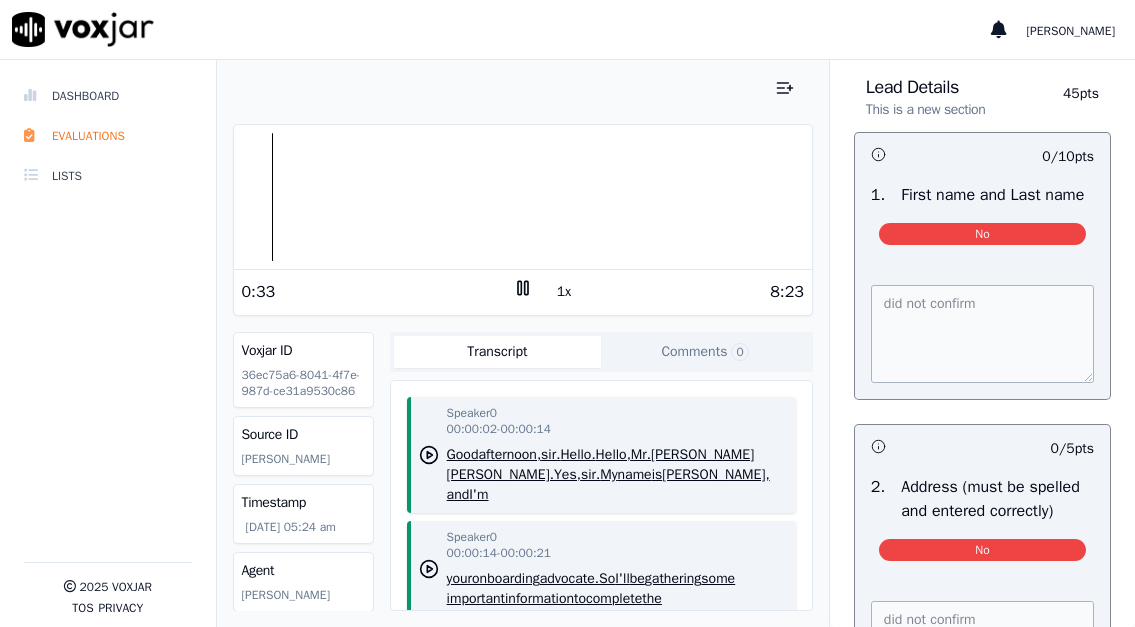 click 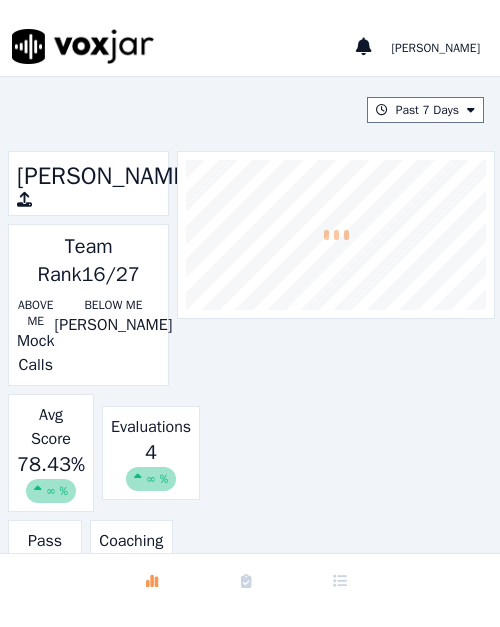 scroll, scrollTop: 0, scrollLeft: 0, axis: both 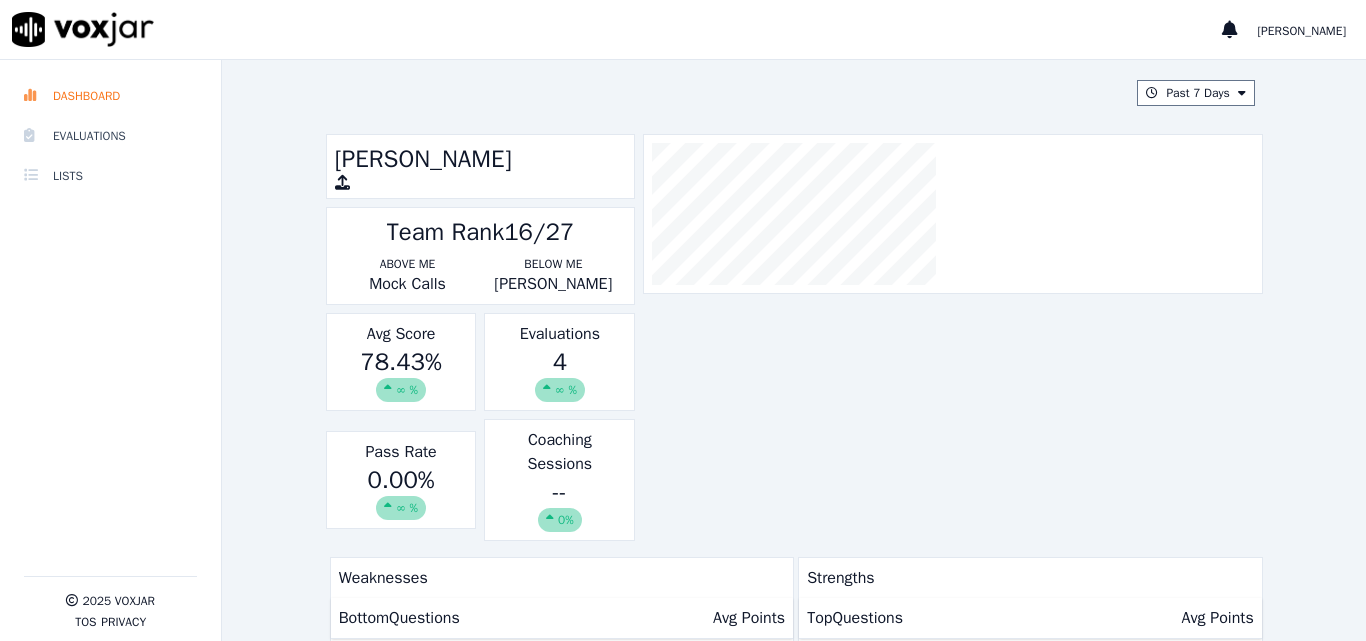 click on "[PERSON_NAME]" at bounding box center (1302, 31) 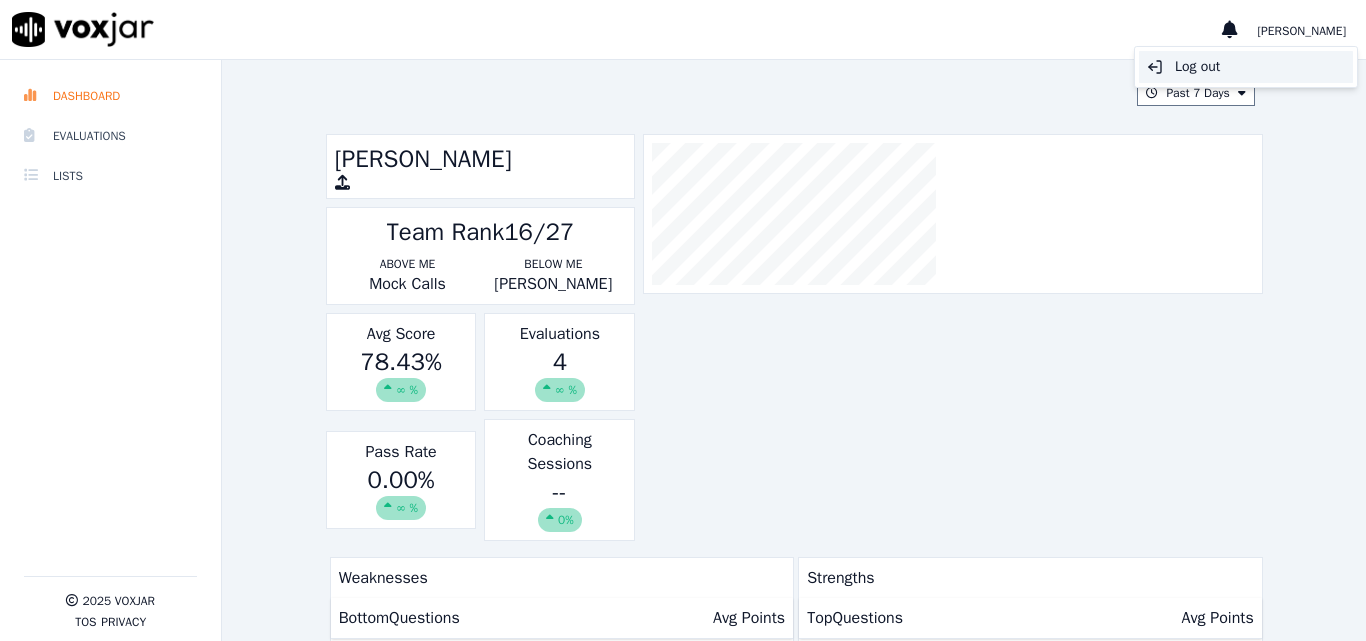 click on "Log out" at bounding box center [1246, 67] 